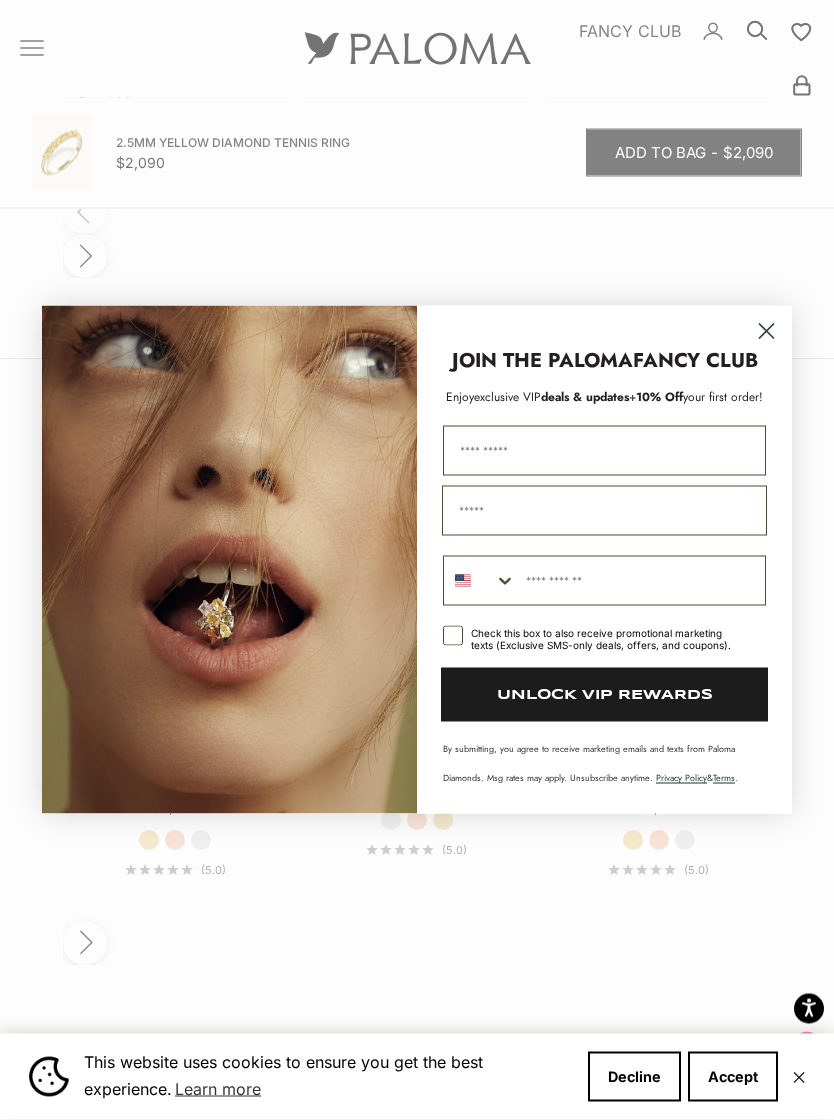 scroll, scrollTop: 2855, scrollLeft: 0, axis: vertical 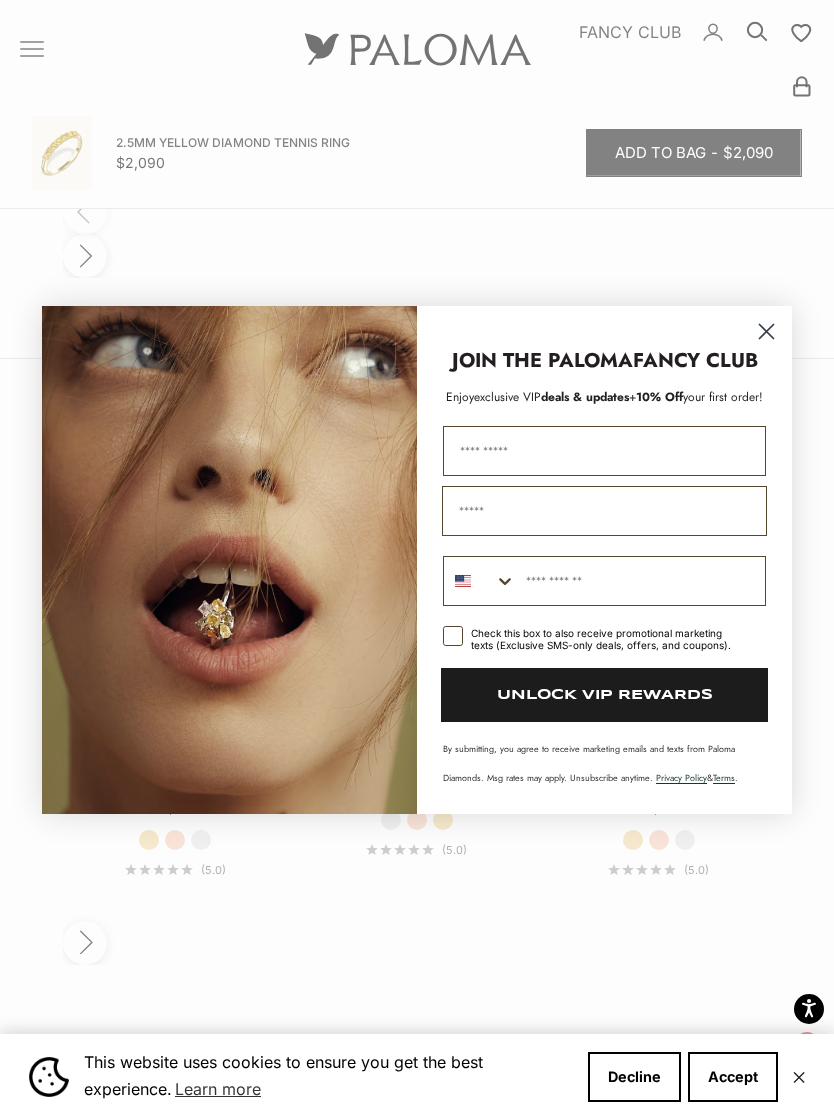 click 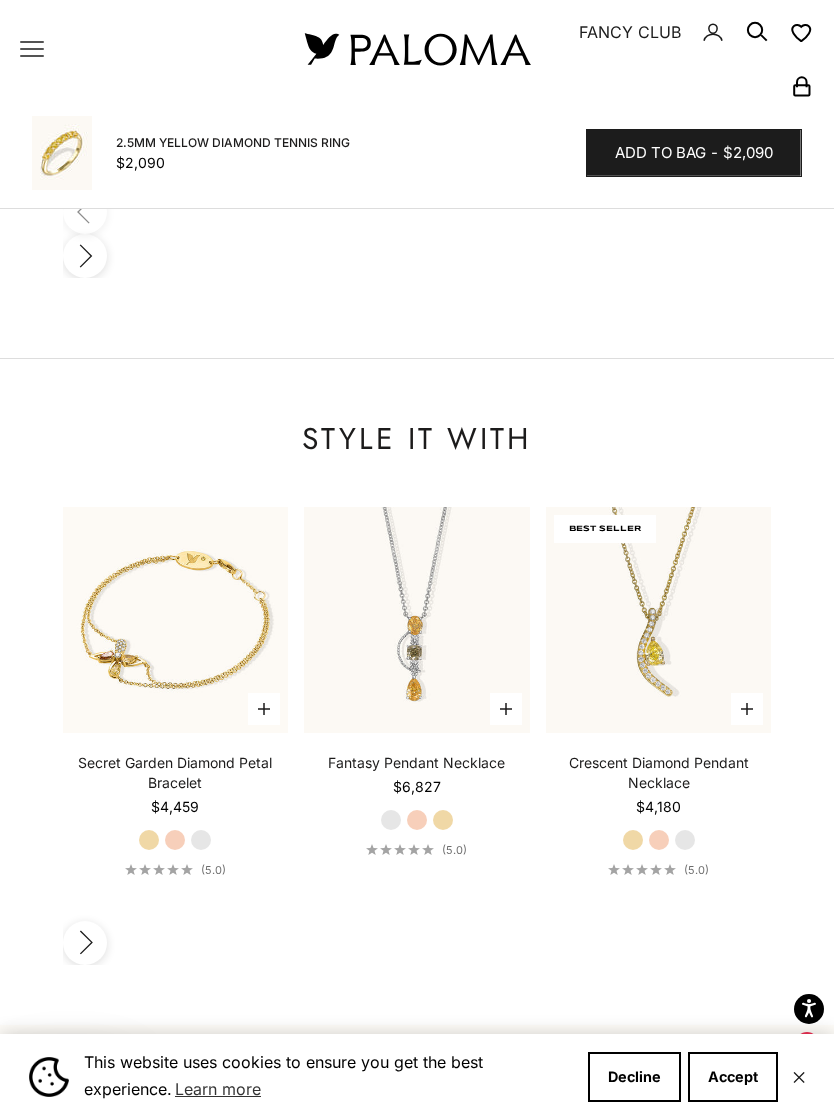 click on "Paloma Diamonds
Open navigation menu
Open search
By Category
Categories
Rings
Earrings
Necklaces
Bracelets
Piercings
Charms
Gift Card
Paloma High Jewelry
Best Sellers SHOP NOW Diamond Must Haves SHOP NOW
By Collection
Collections
Blossom
Crescent
Secret Garden
Paloma Classics
Fancy Halo" at bounding box center [417, 49] 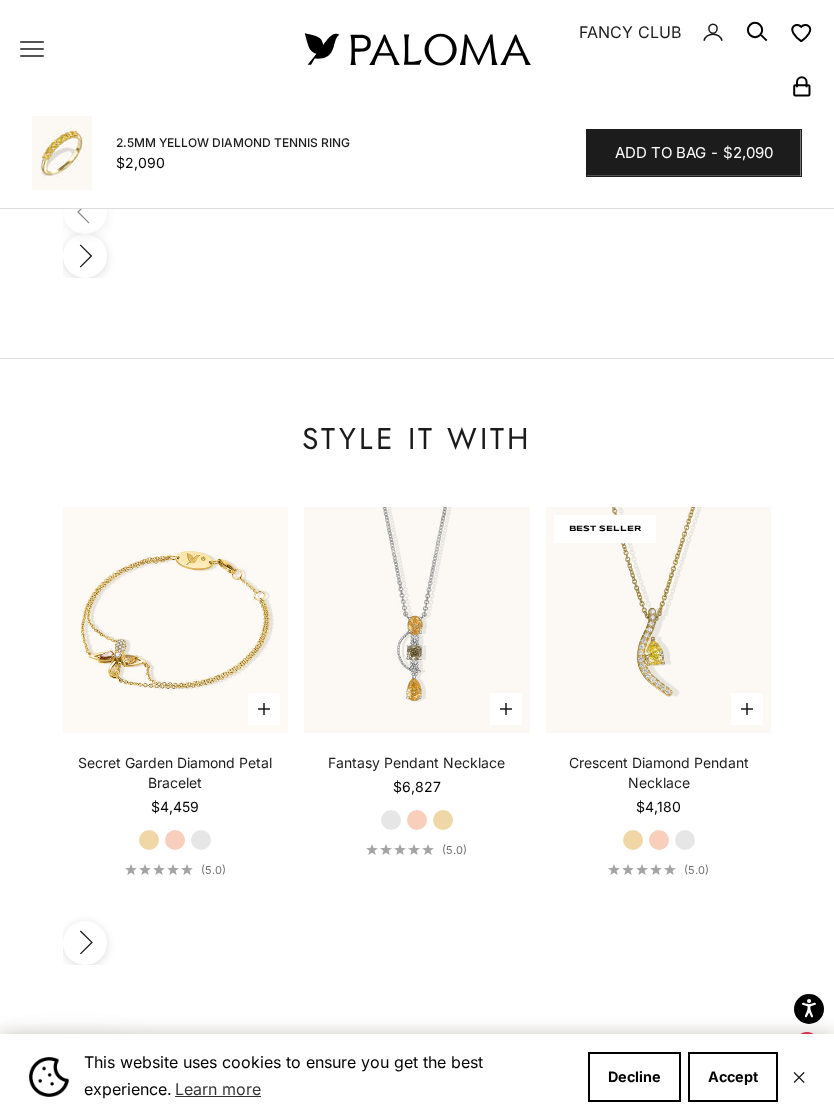 click 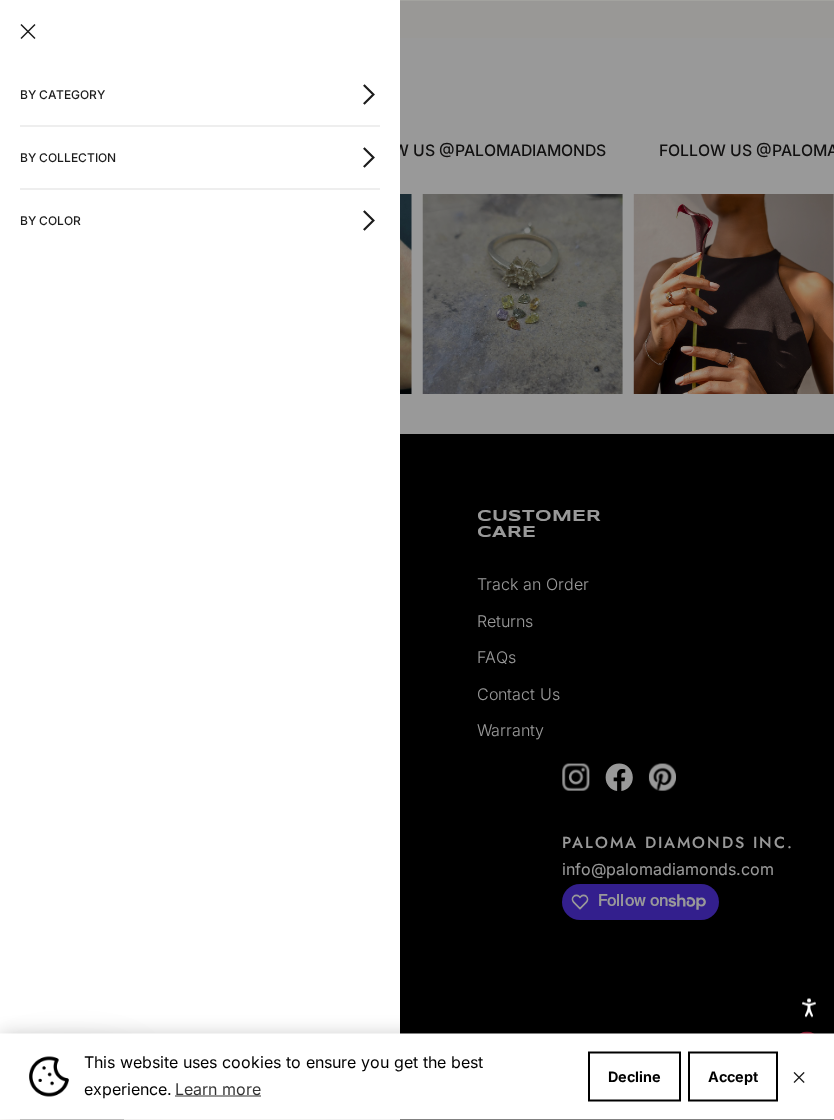 scroll, scrollTop: 4359, scrollLeft: 0, axis: vertical 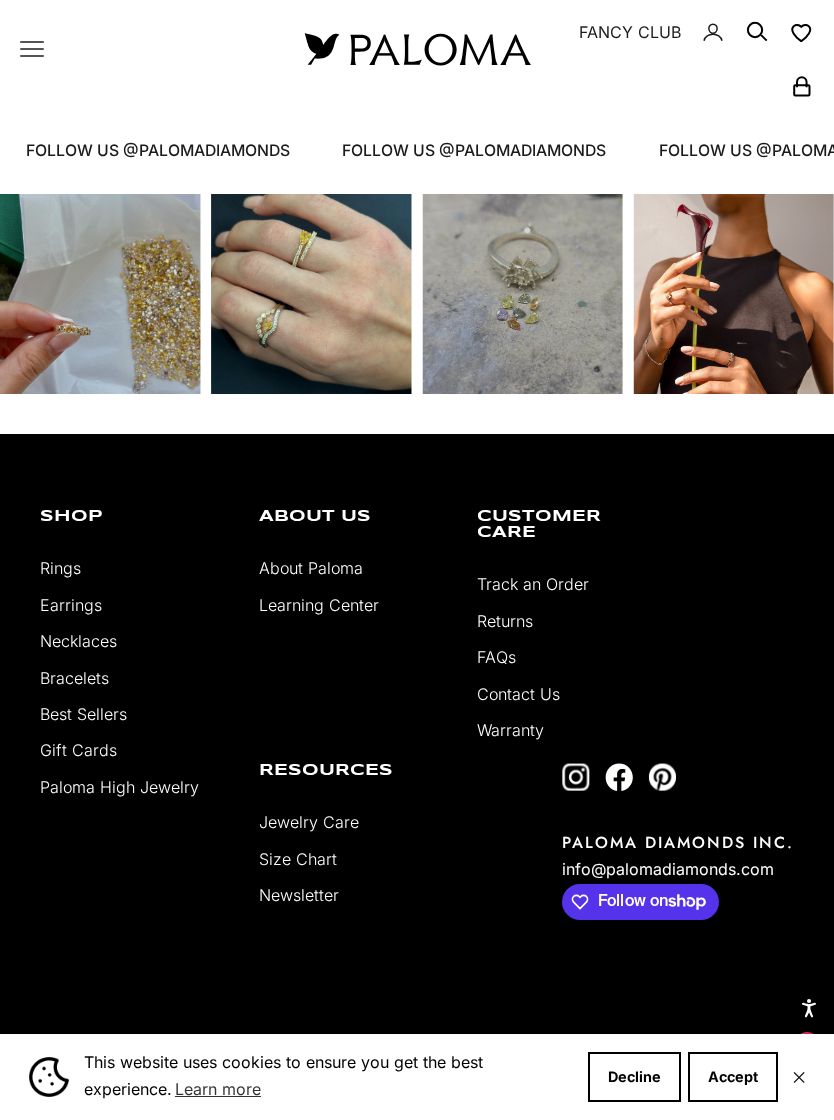 click on "Accept" at bounding box center [733, 1077] 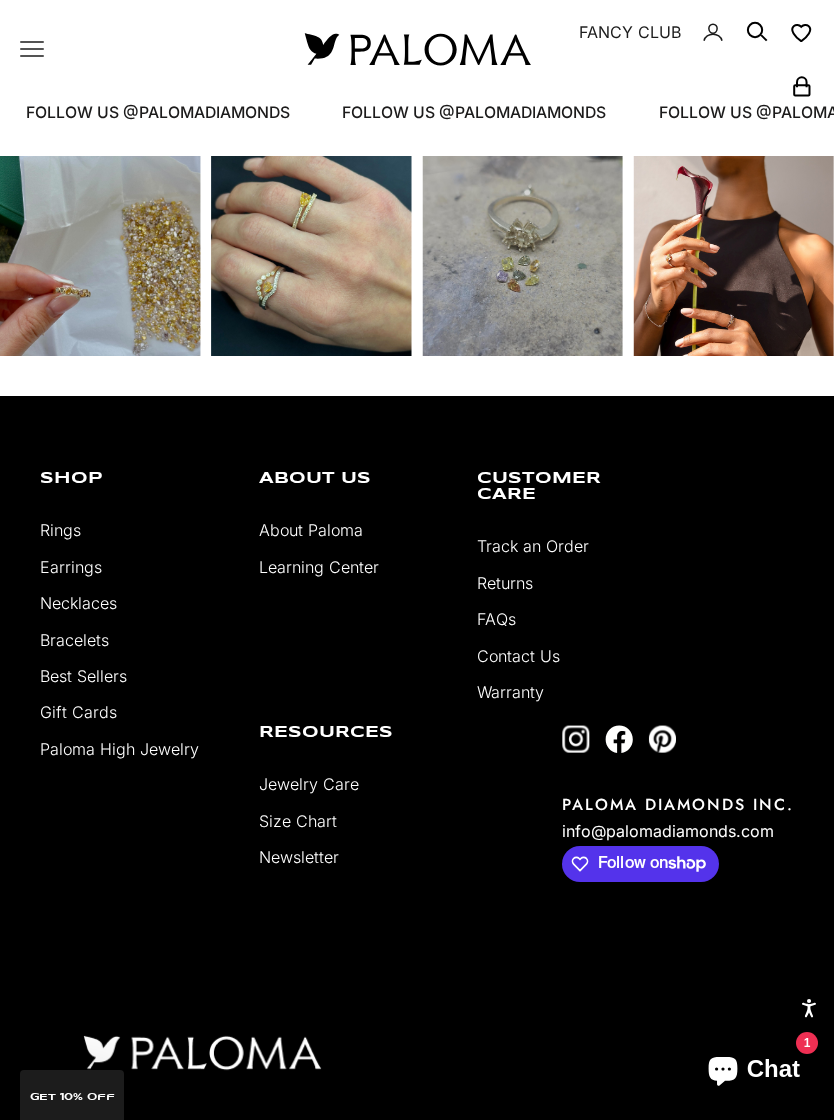 scroll, scrollTop: 4479, scrollLeft: 0, axis: vertical 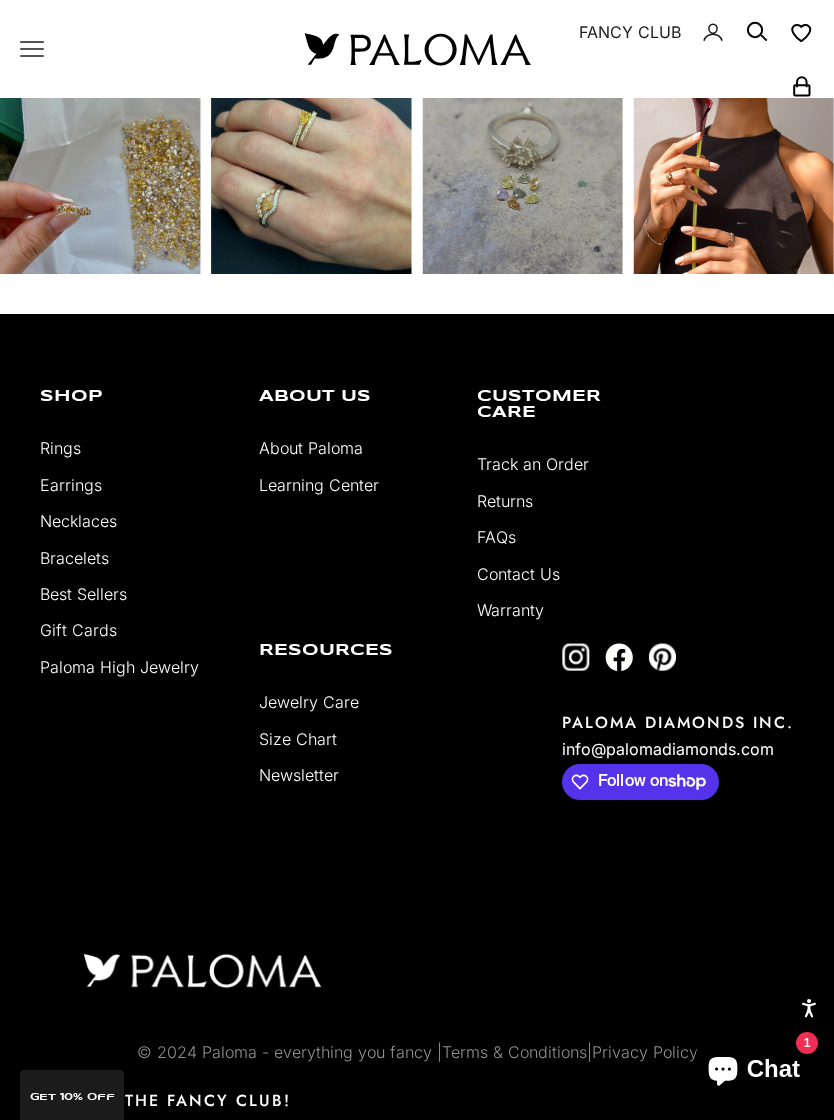 click 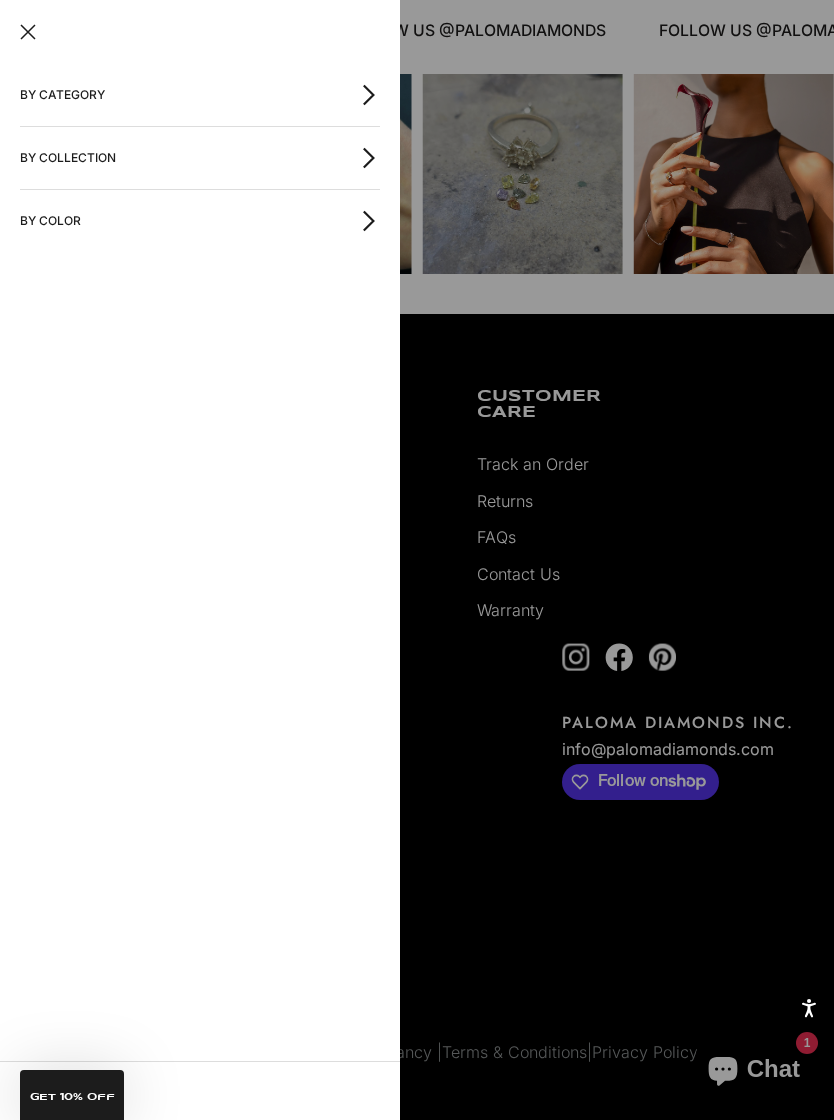 scroll, scrollTop: 17, scrollLeft: 0, axis: vertical 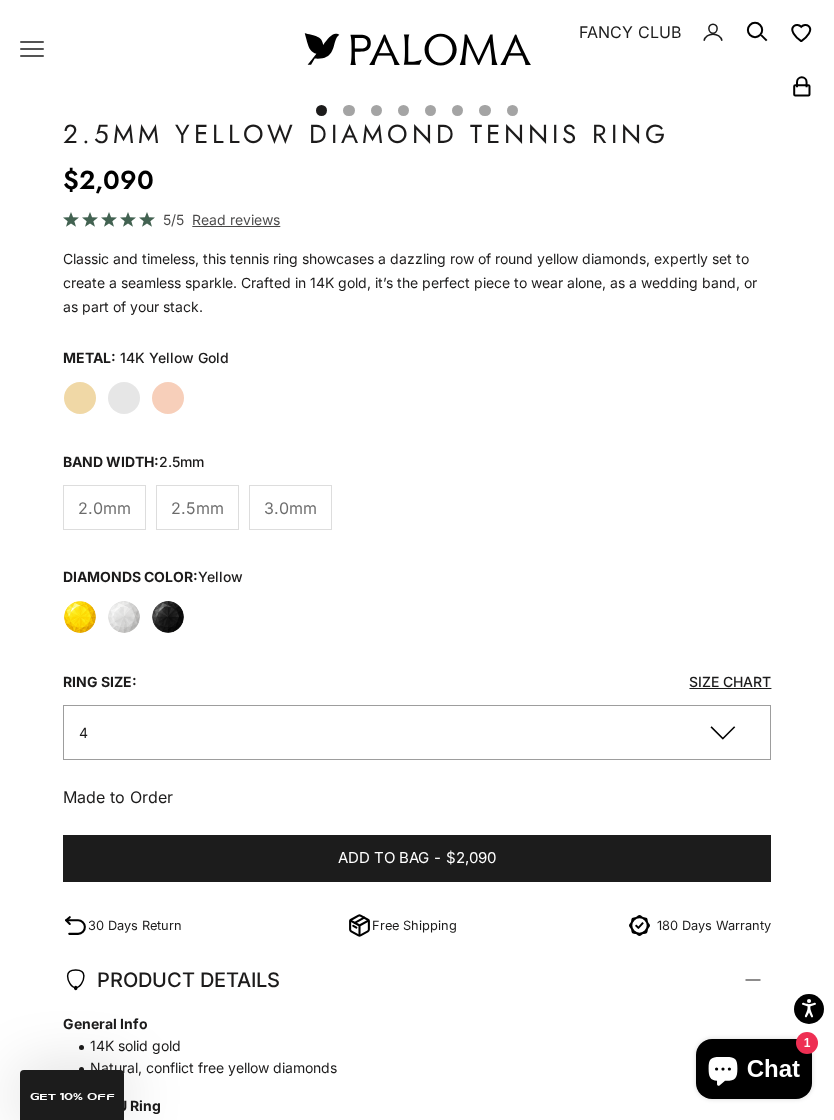 click 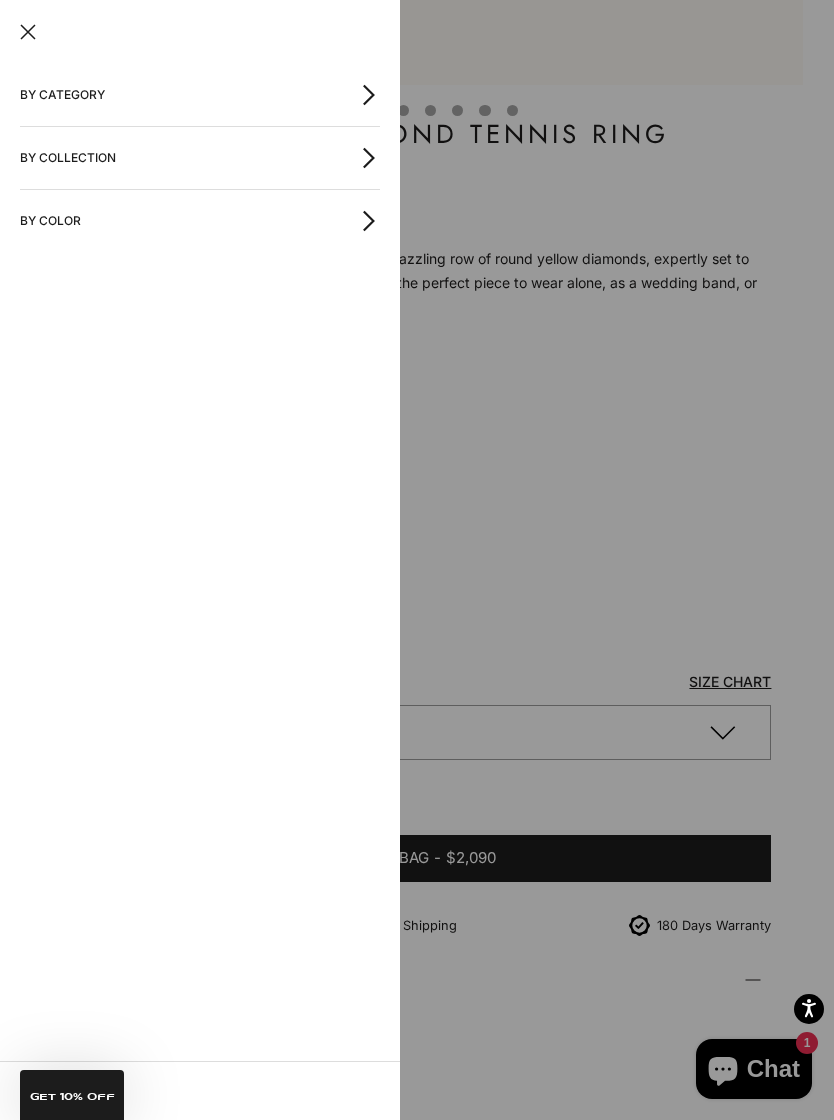 click on "By Category" at bounding box center (200, 95) 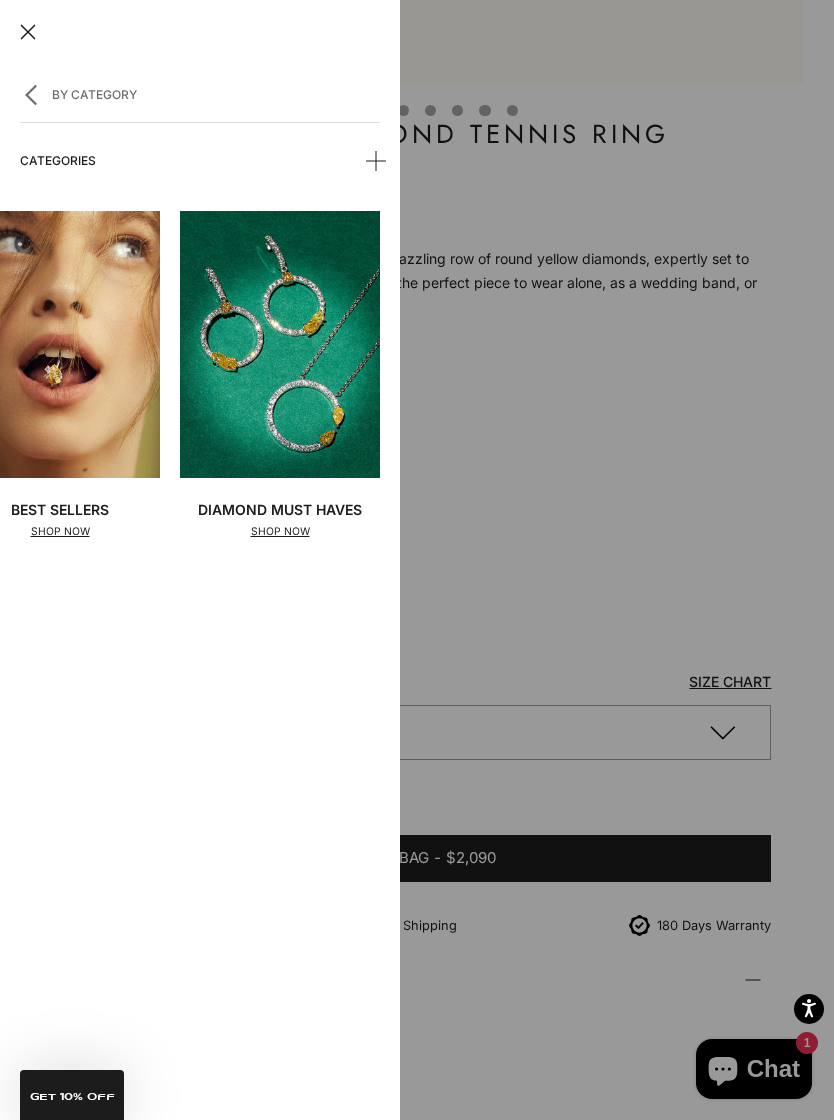 scroll, scrollTop: 0, scrollLeft: 60, axis: horizontal 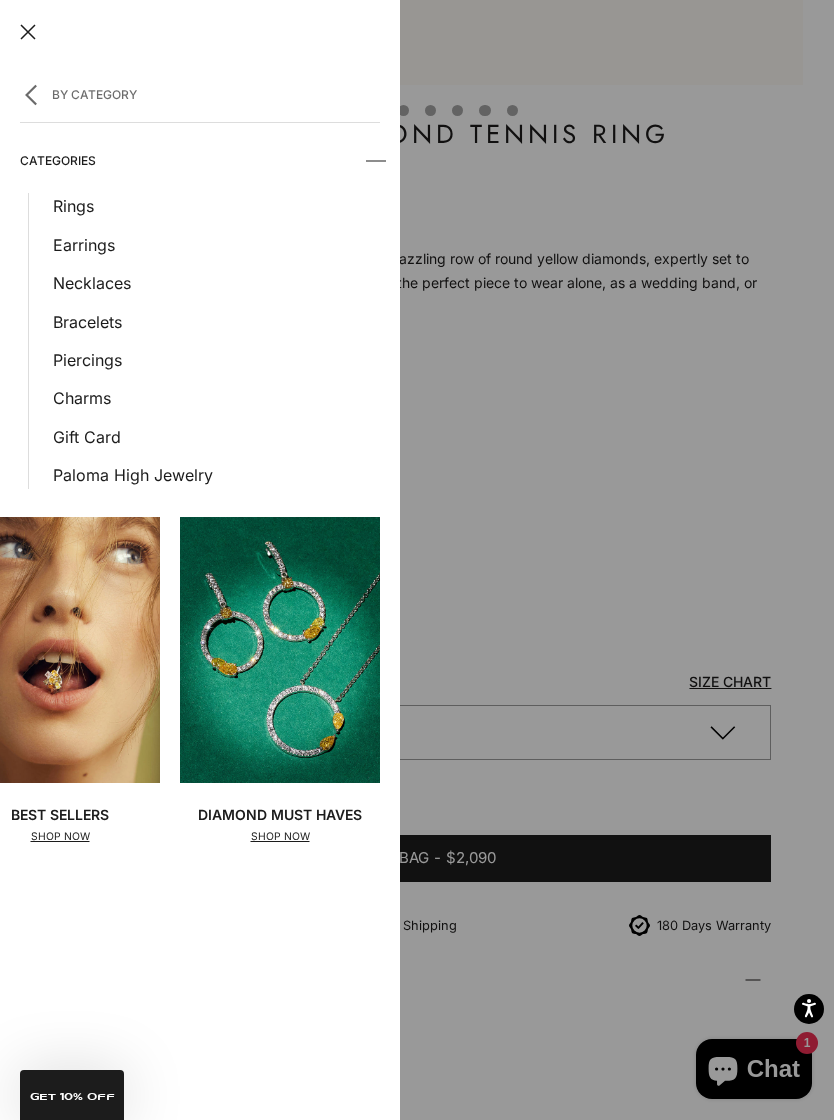 click on "Rings" at bounding box center [216, 206] 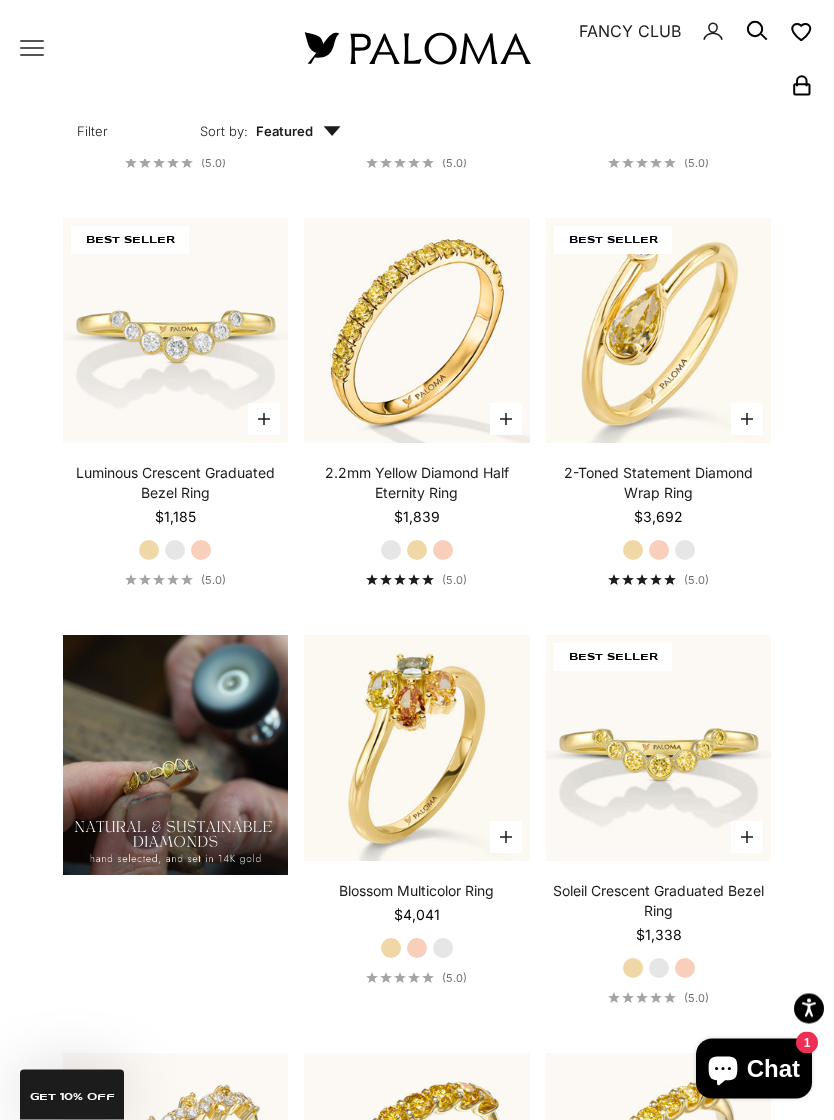 scroll, scrollTop: 1390, scrollLeft: 0, axis: vertical 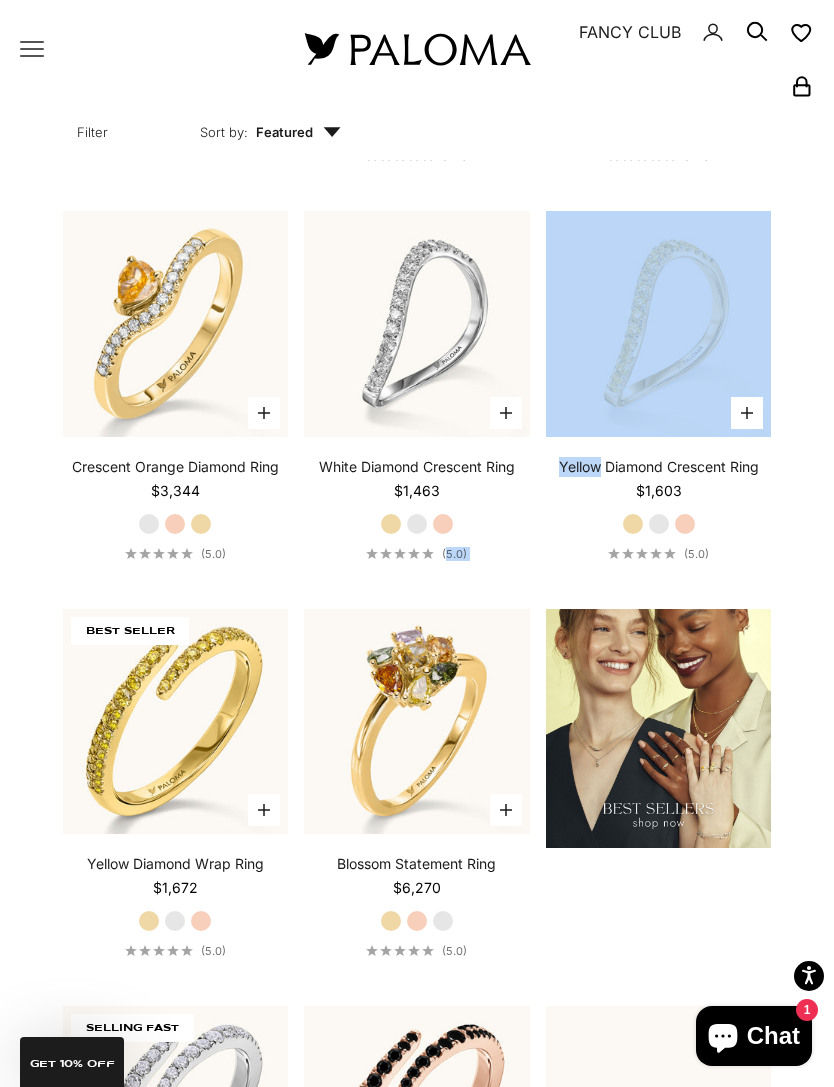 click on "Yellow Diamond Crescent Ring" at bounding box center [659, 467] 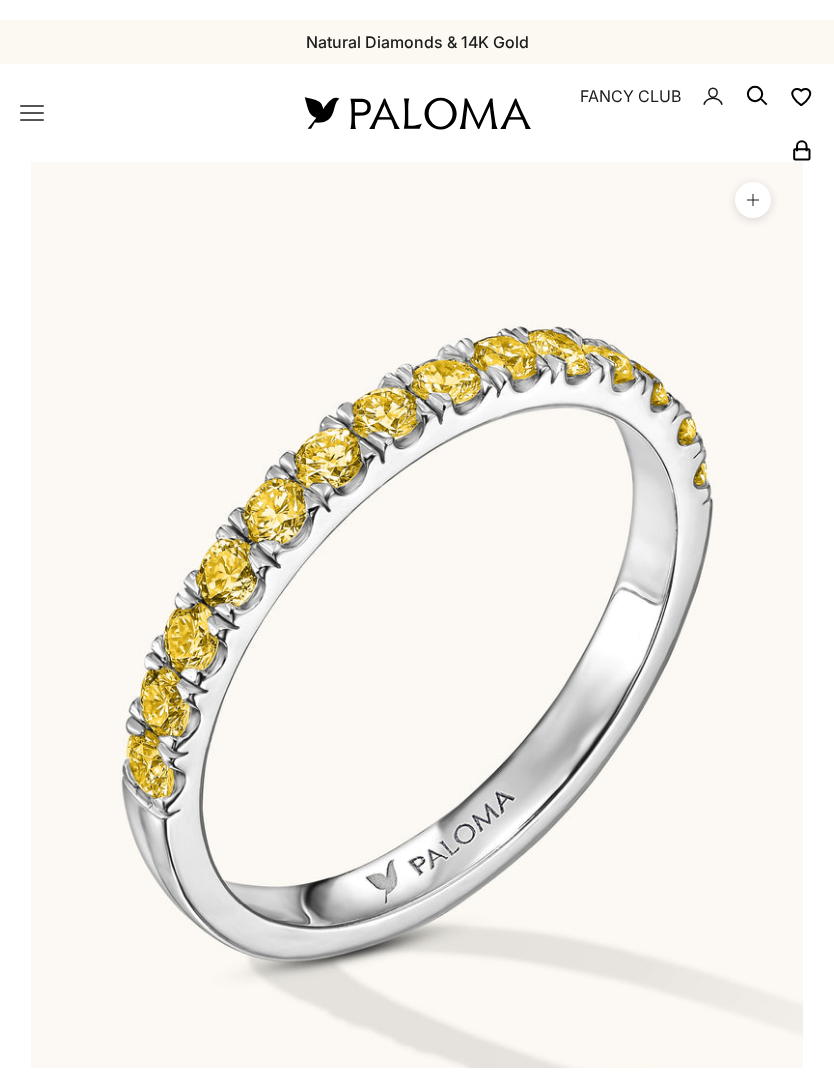 scroll, scrollTop: 0, scrollLeft: 0, axis: both 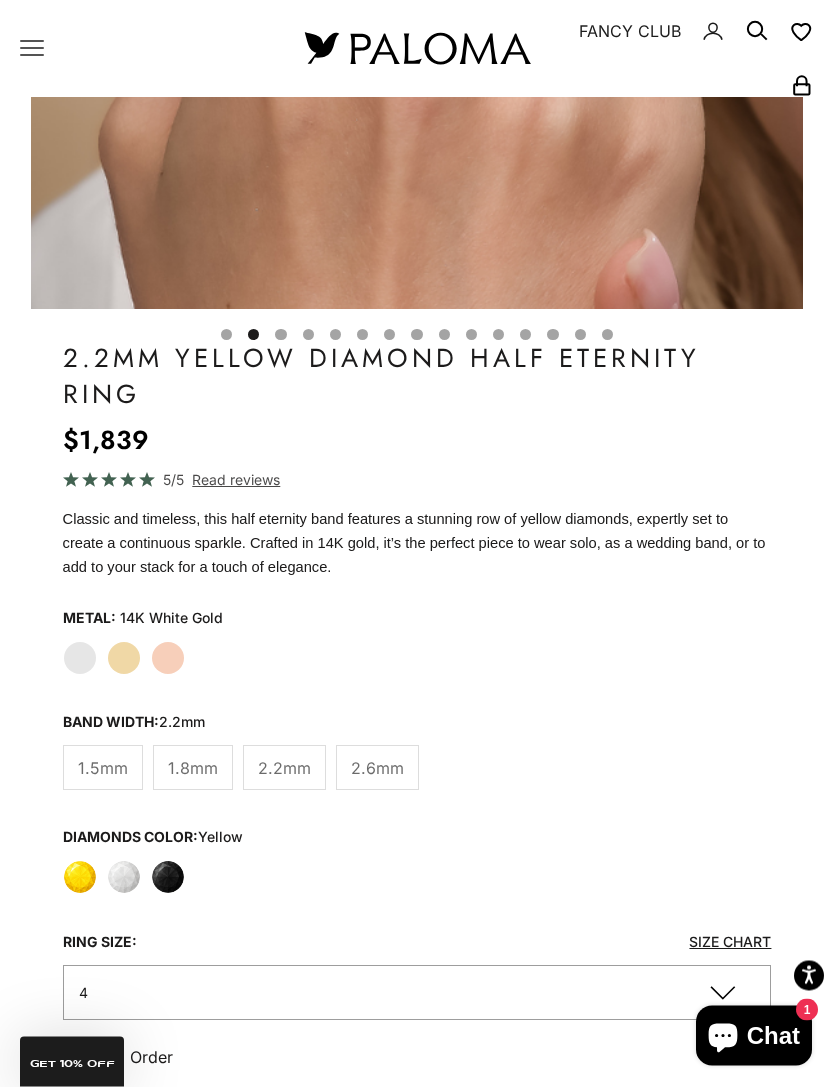 click on "2.6mm" 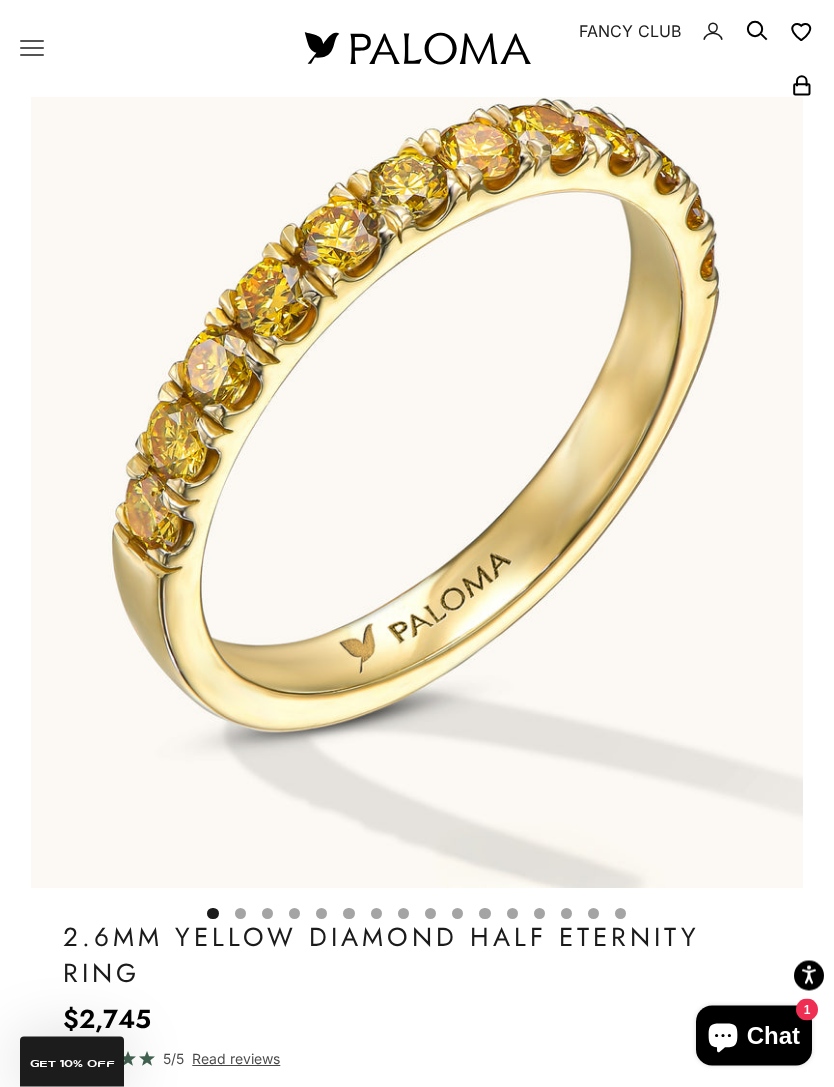 scroll, scrollTop: 209, scrollLeft: 0, axis: vertical 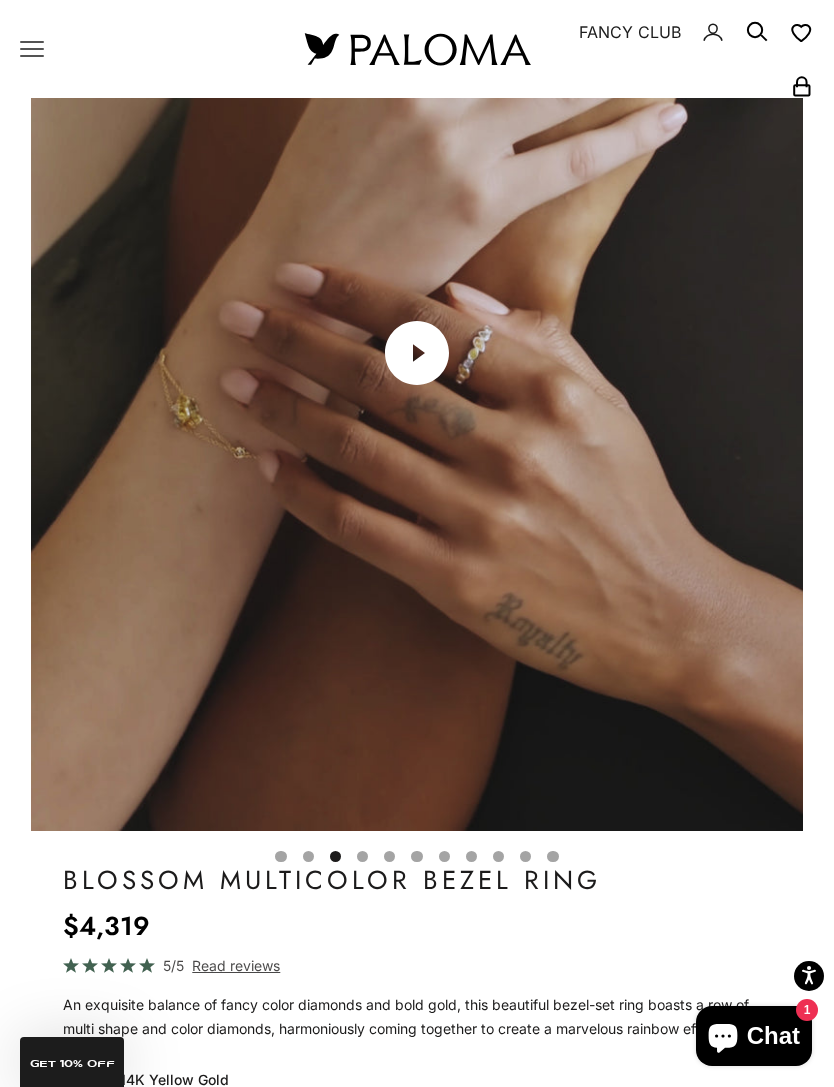 click 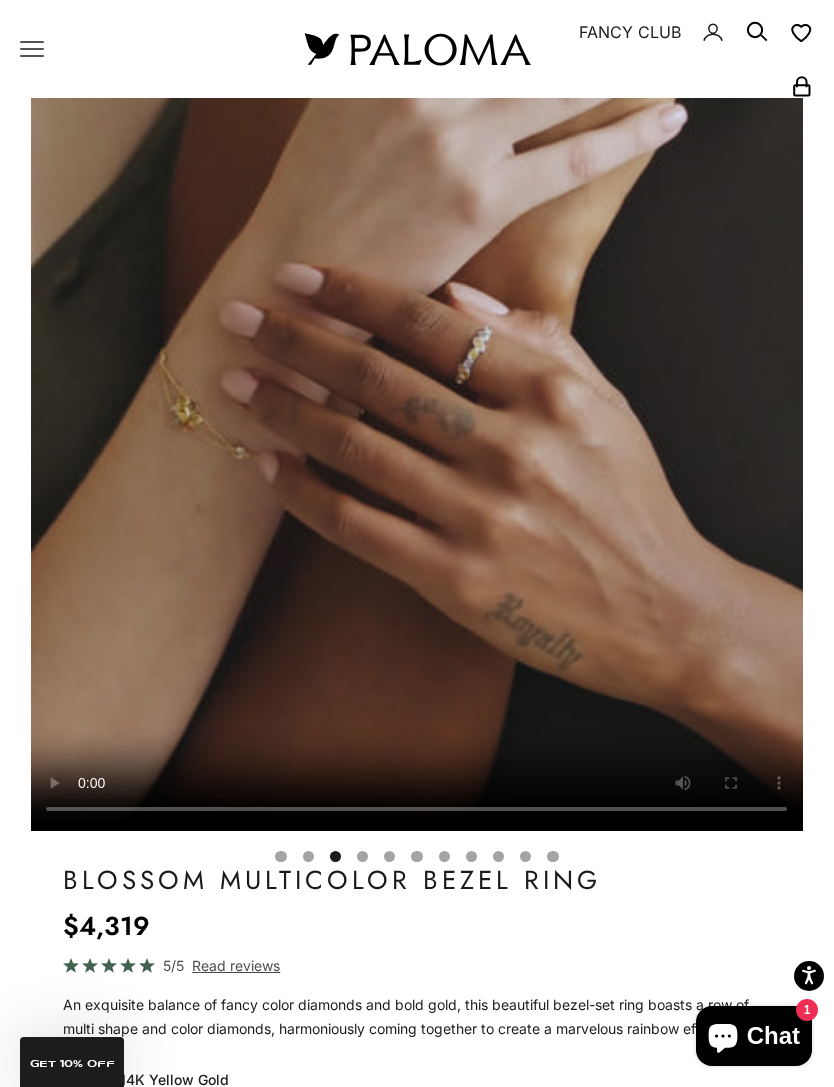 click at bounding box center [416, 352] 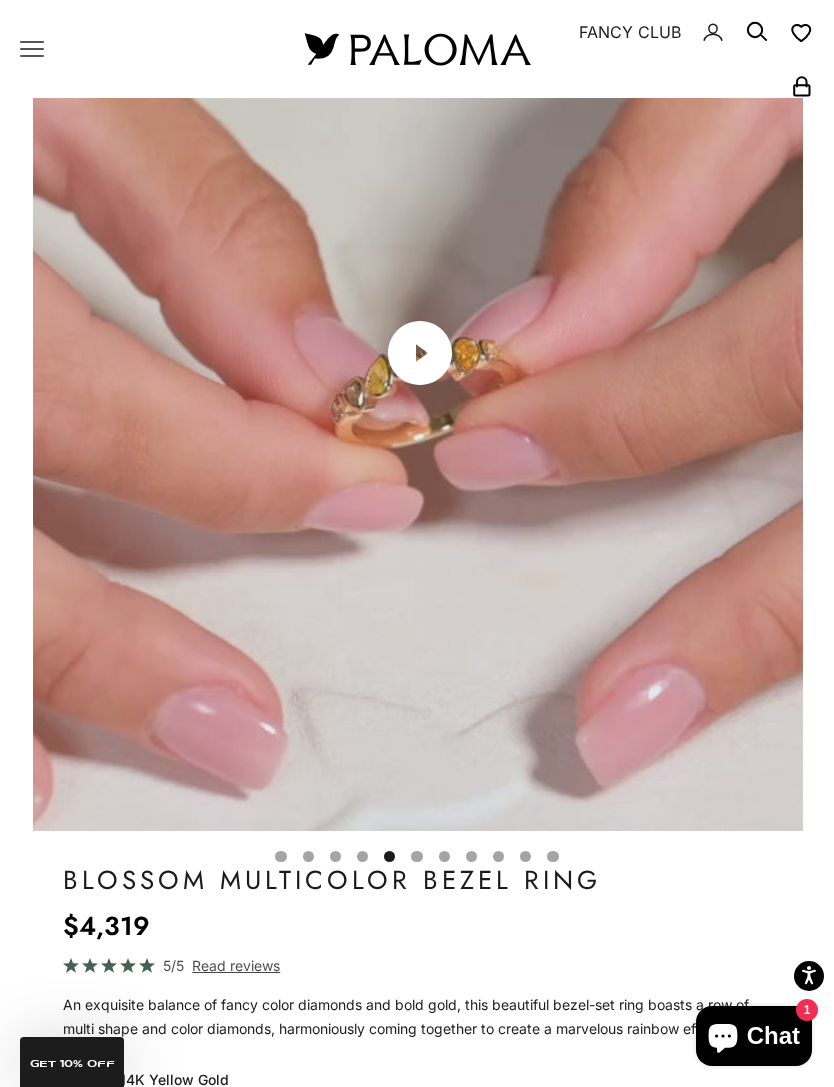 scroll, scrollTop: 0, scrollLeft: 3188, axis: horizontal 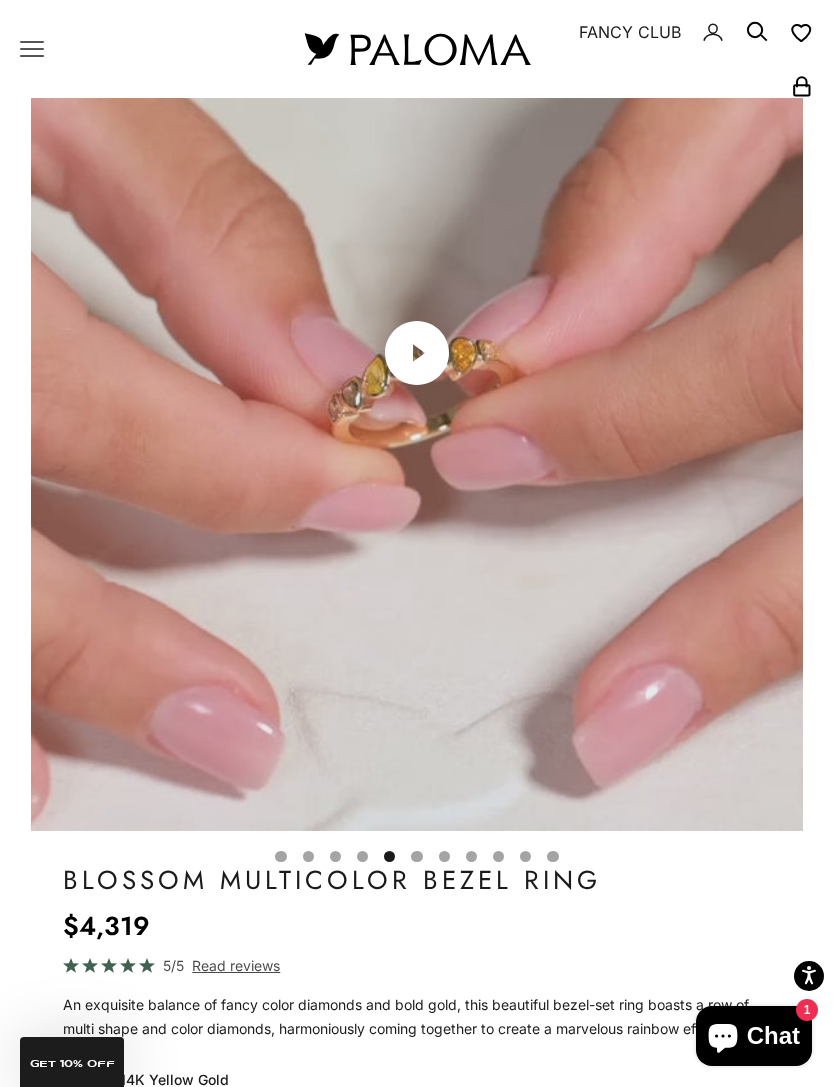click 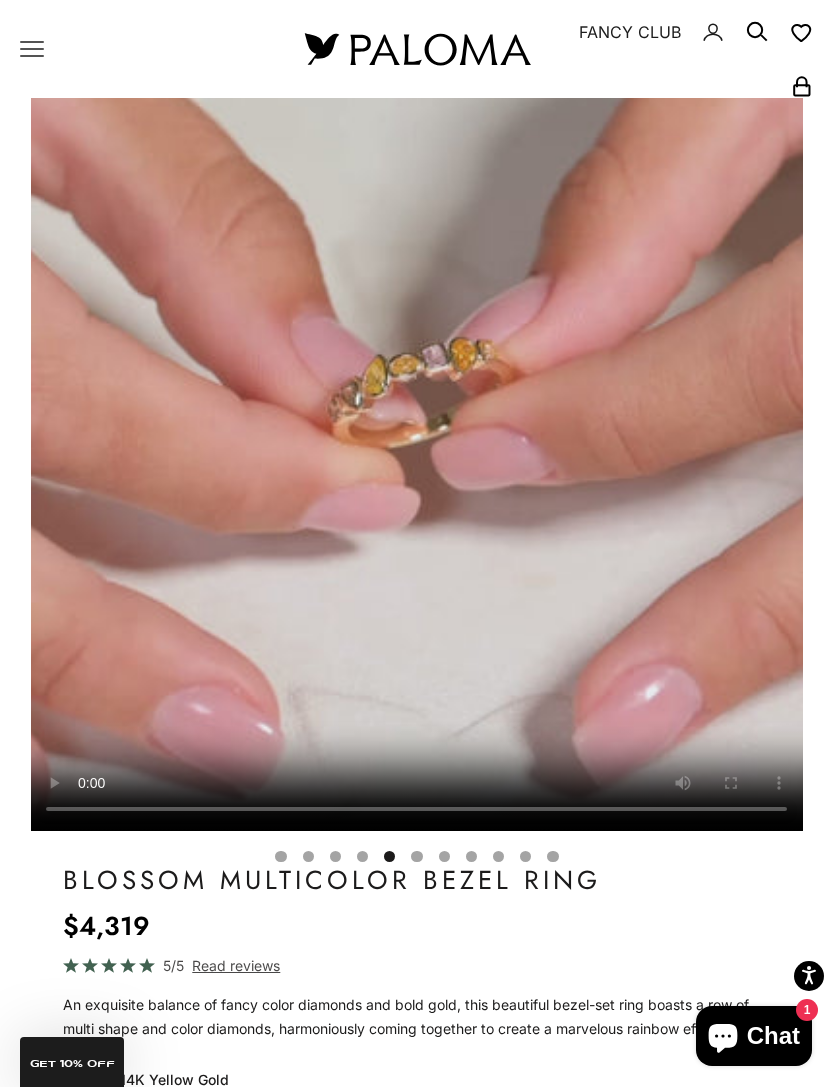 click at bounding box center [416, 352] 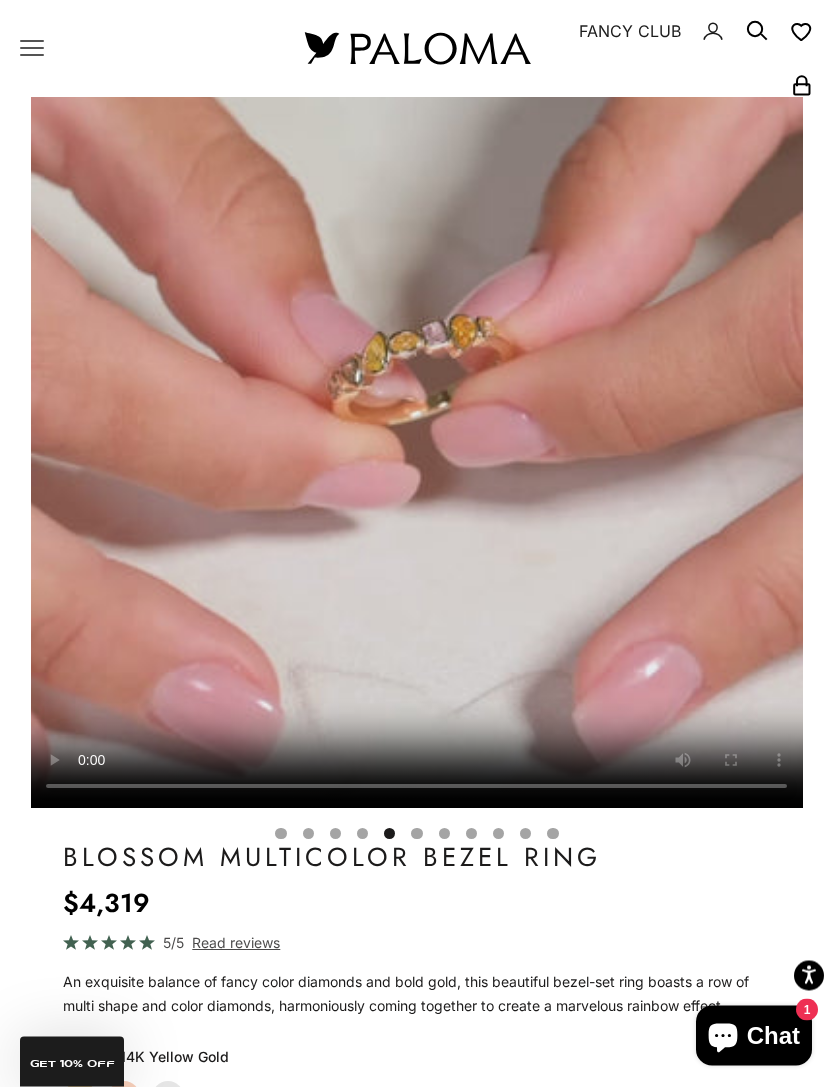 scroll, scrollTop: 0, scrollLeft: 0, axis: both 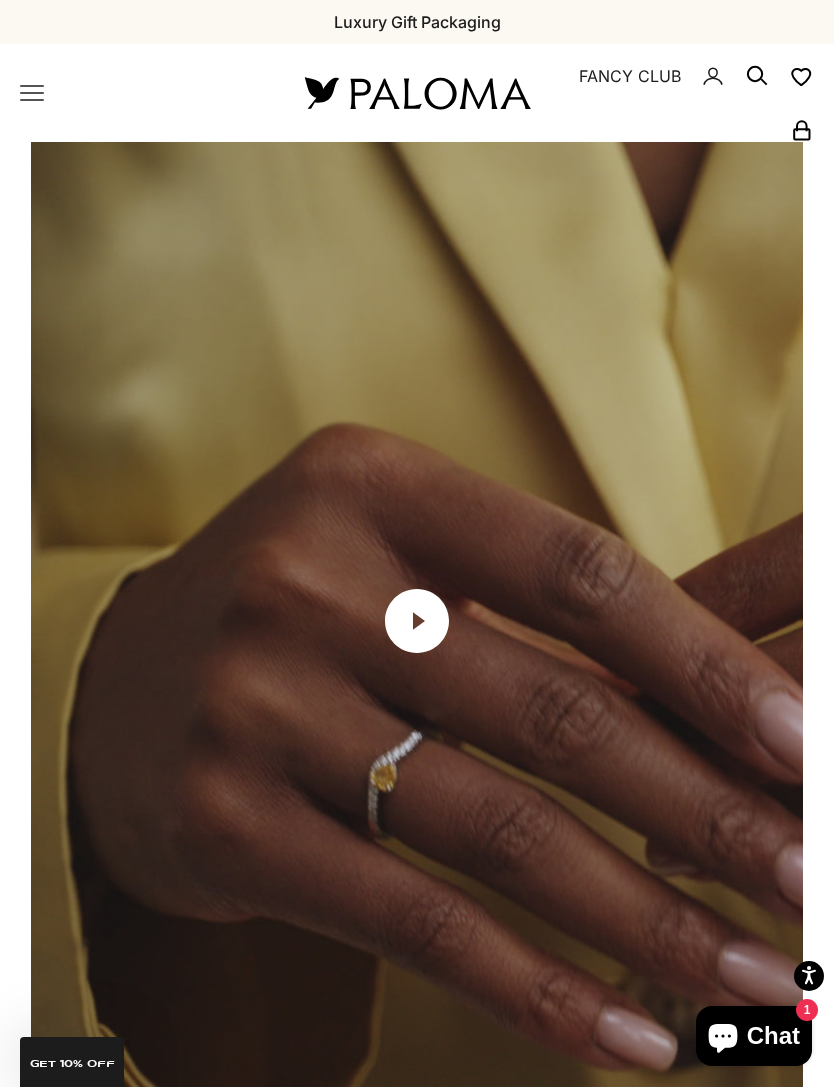 click 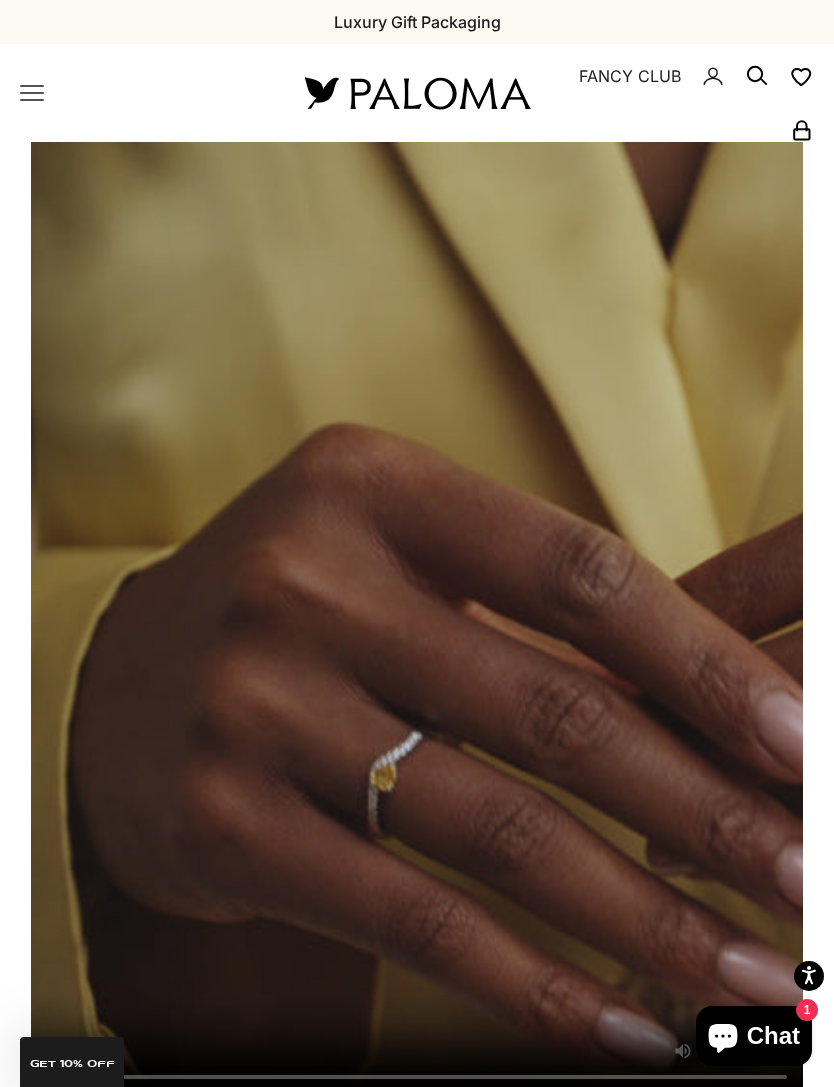 click at bounding box center (416, 620) 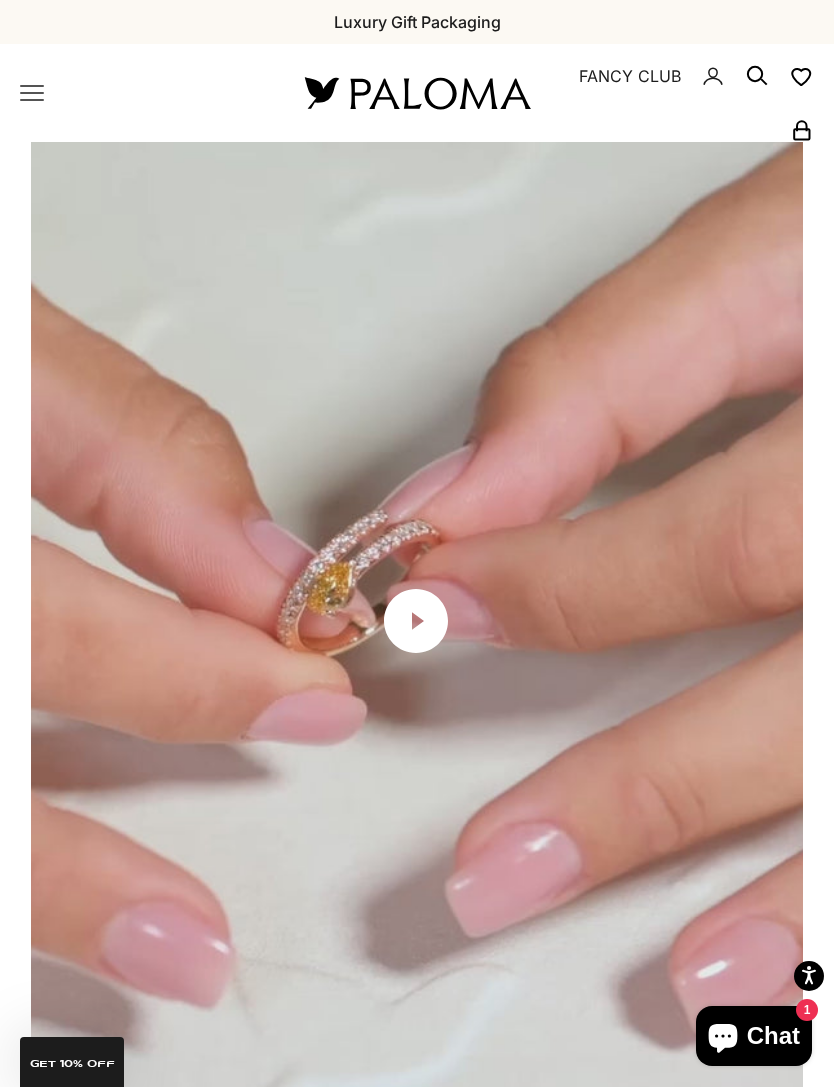 scroll, scrollTop: 0, scrollLeft: 3984, axis: horizontal 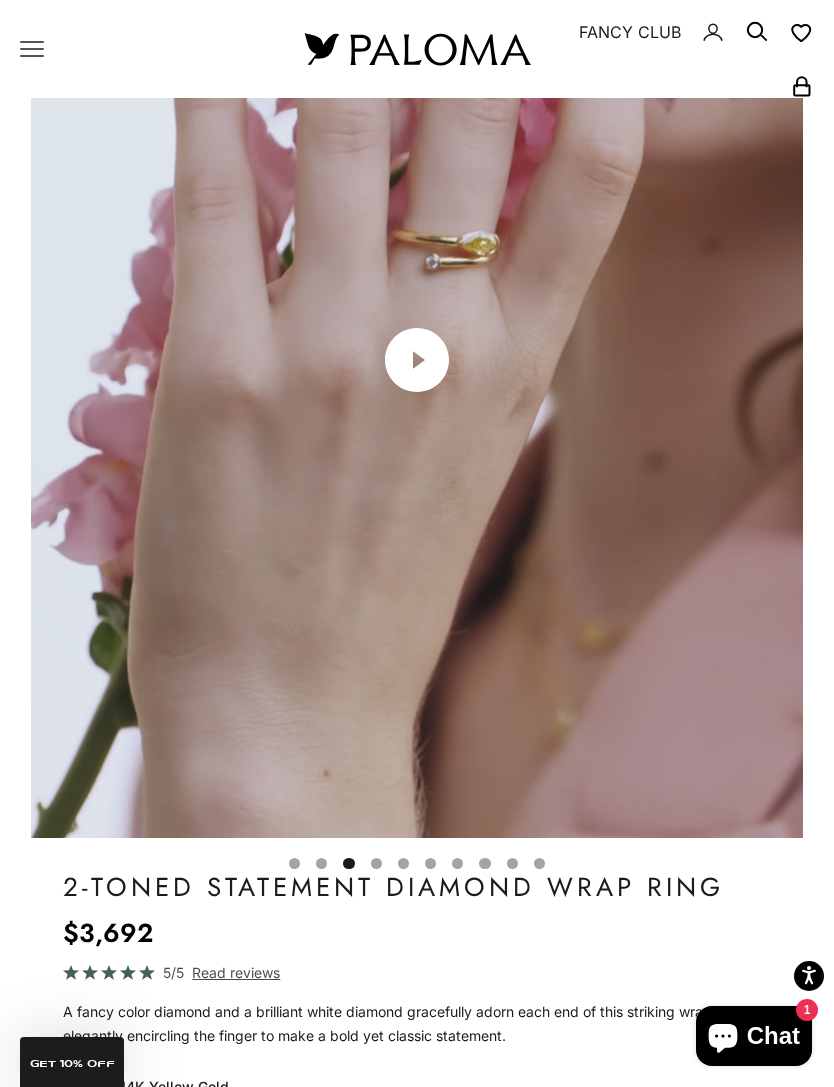 click 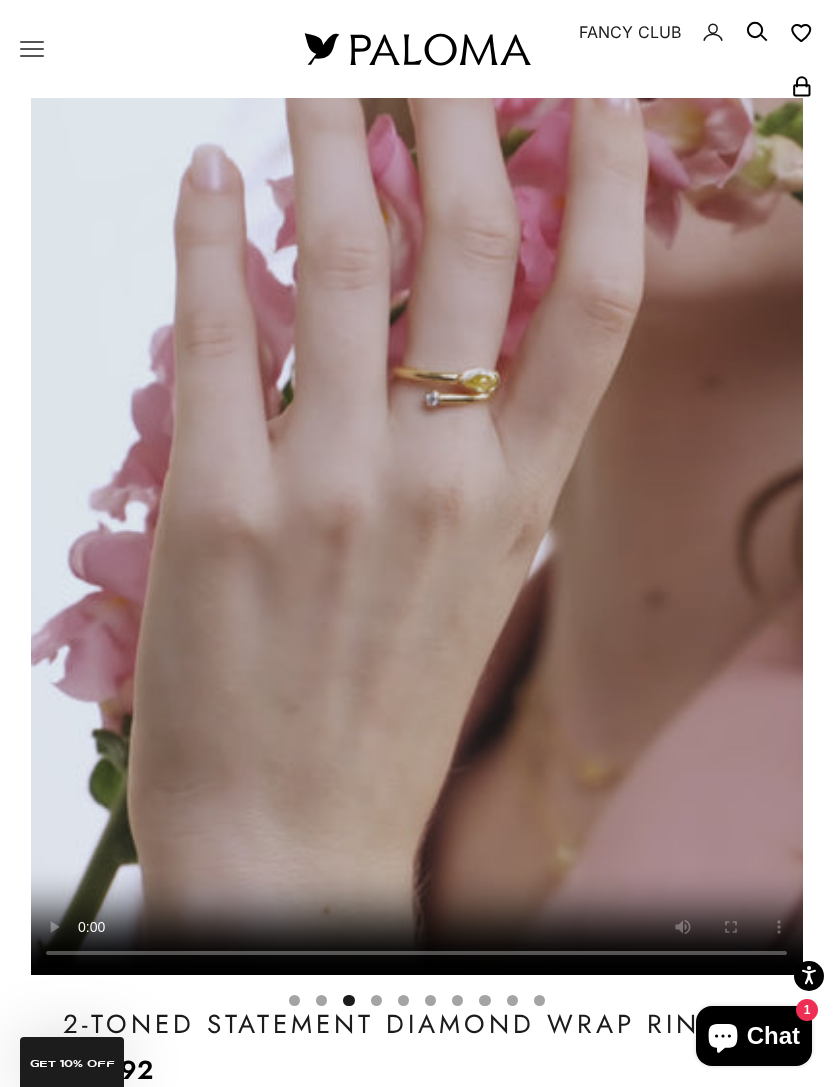 scroll, scrollTop: 118, scrollLeft: 0, axis: vertical 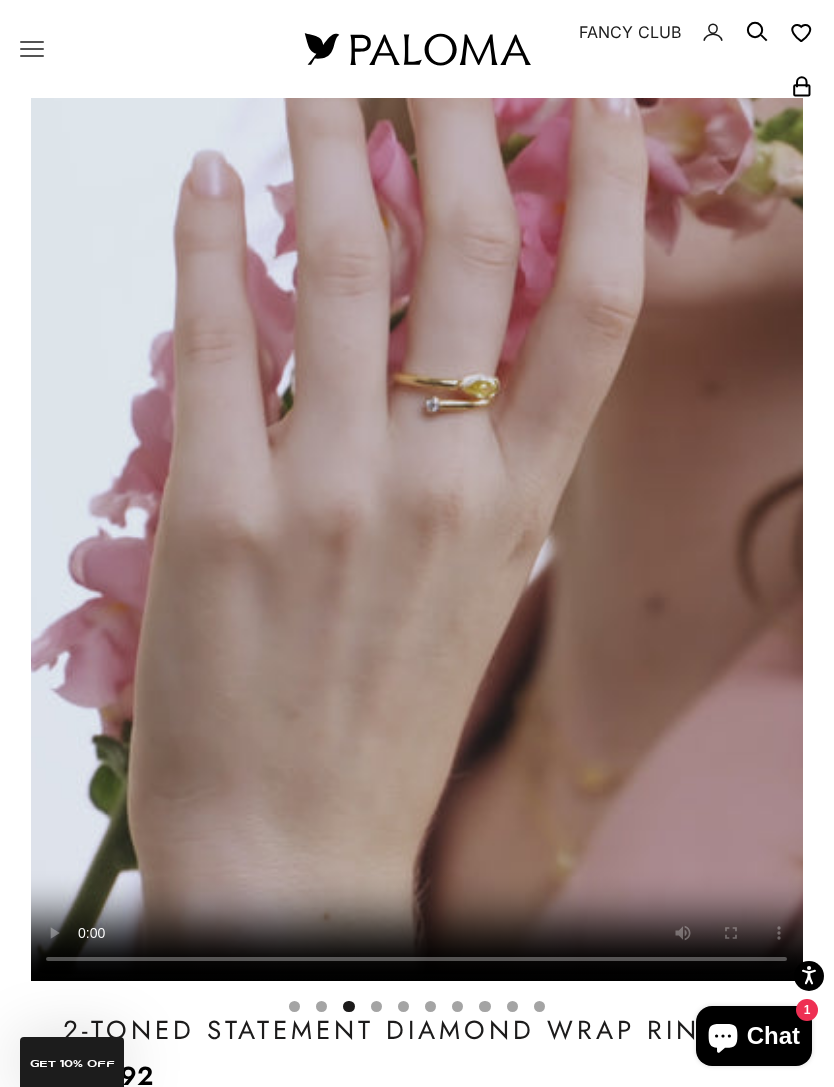 click at bounding box center [416, 502] 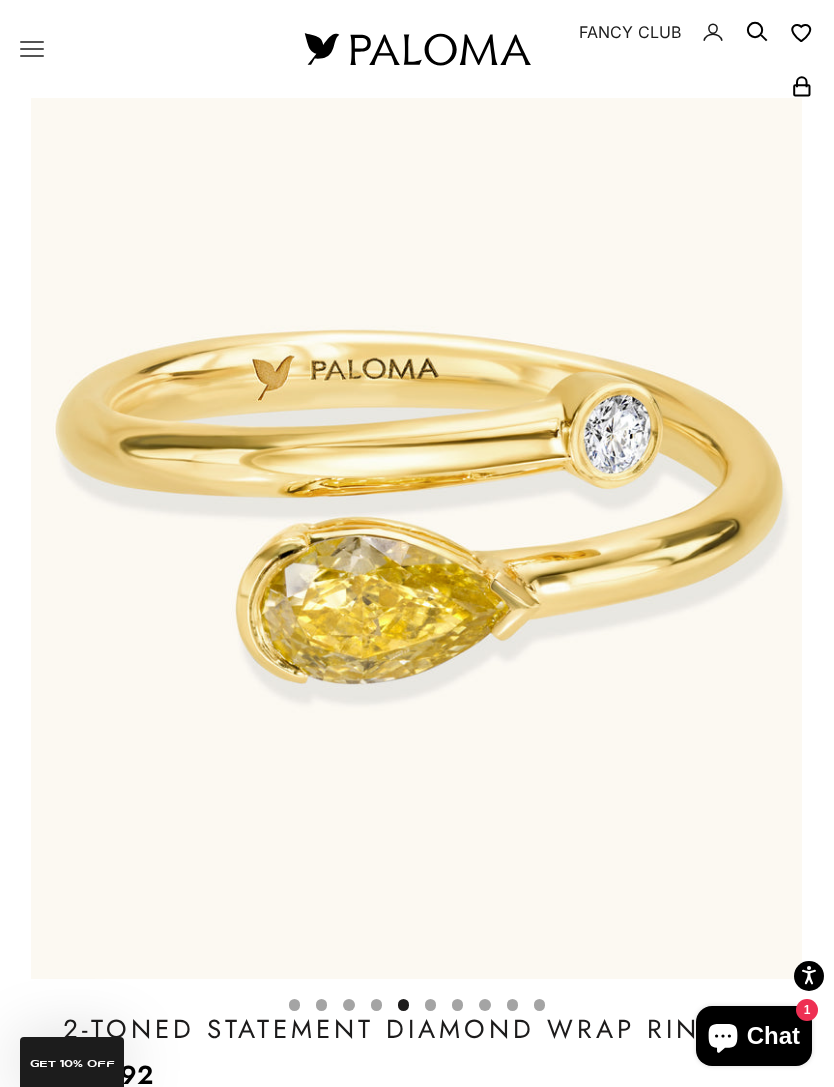 scroll, scrollTop: 0, scrollLeft: 3188, axis: horizontal 